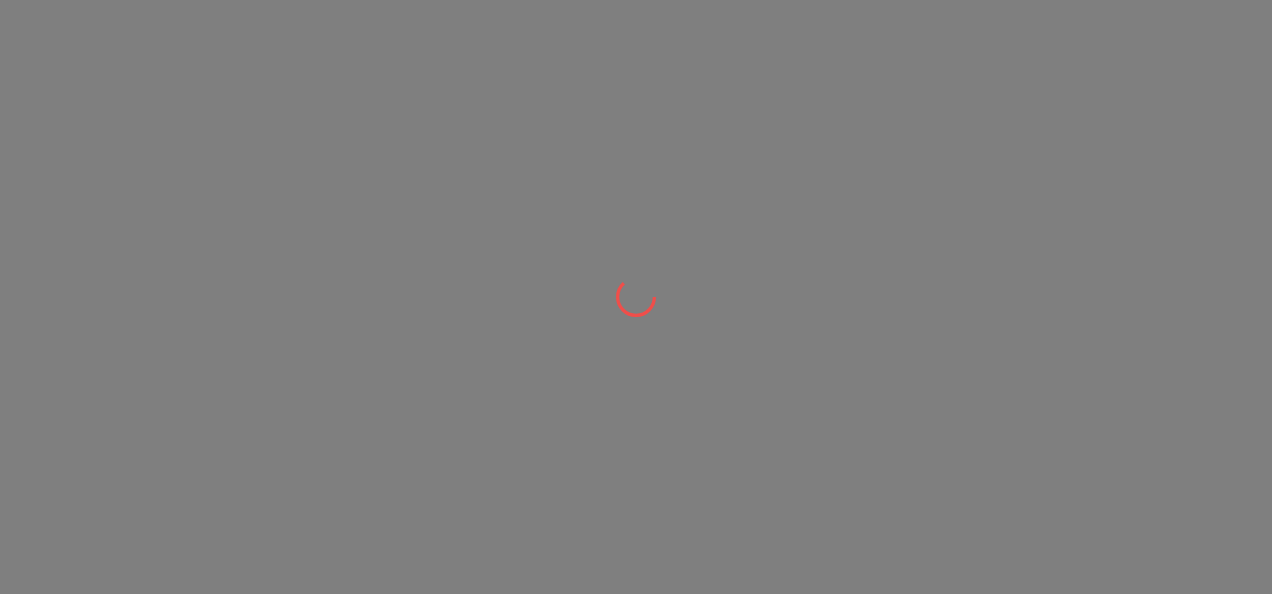 scroll, scrollTop: 0, scrollLeft: 0, axis: both 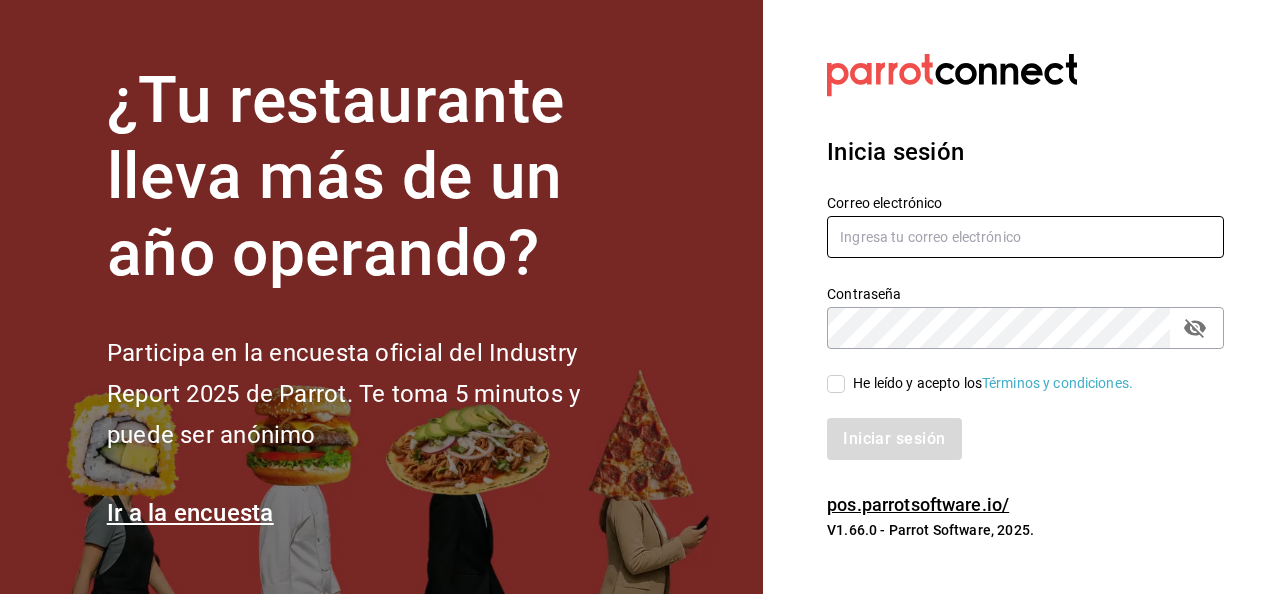 type on "[USERNAME]@example.com" 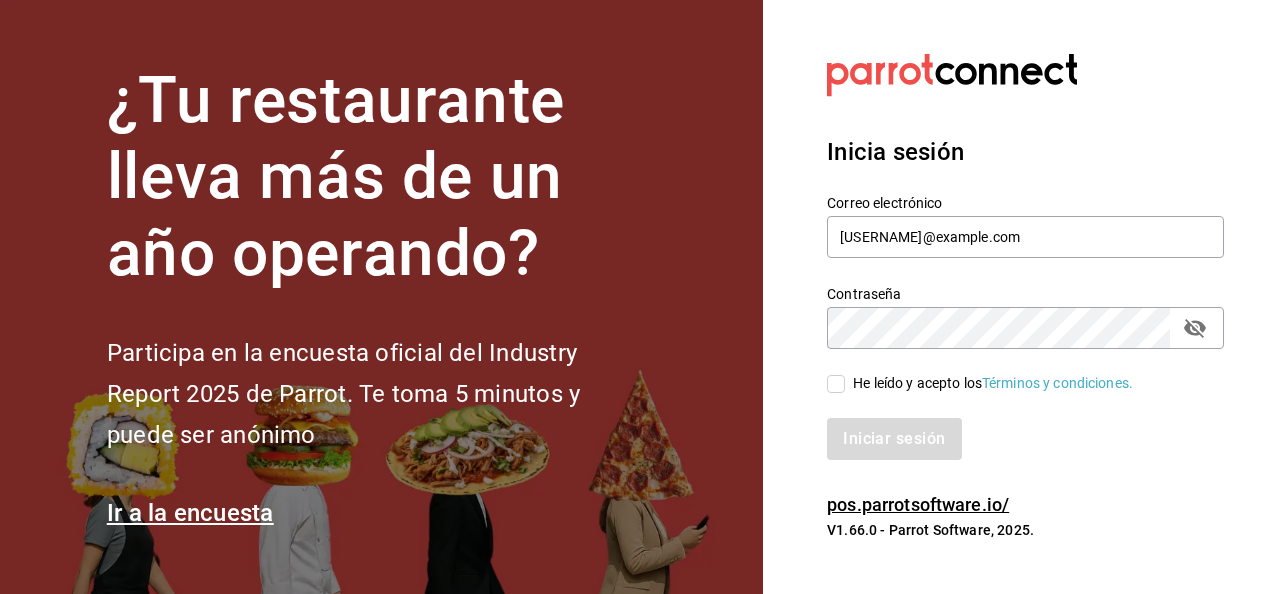 click on "He leído y acepto los  Términos y condiciones." at bounding box center [989, 383] 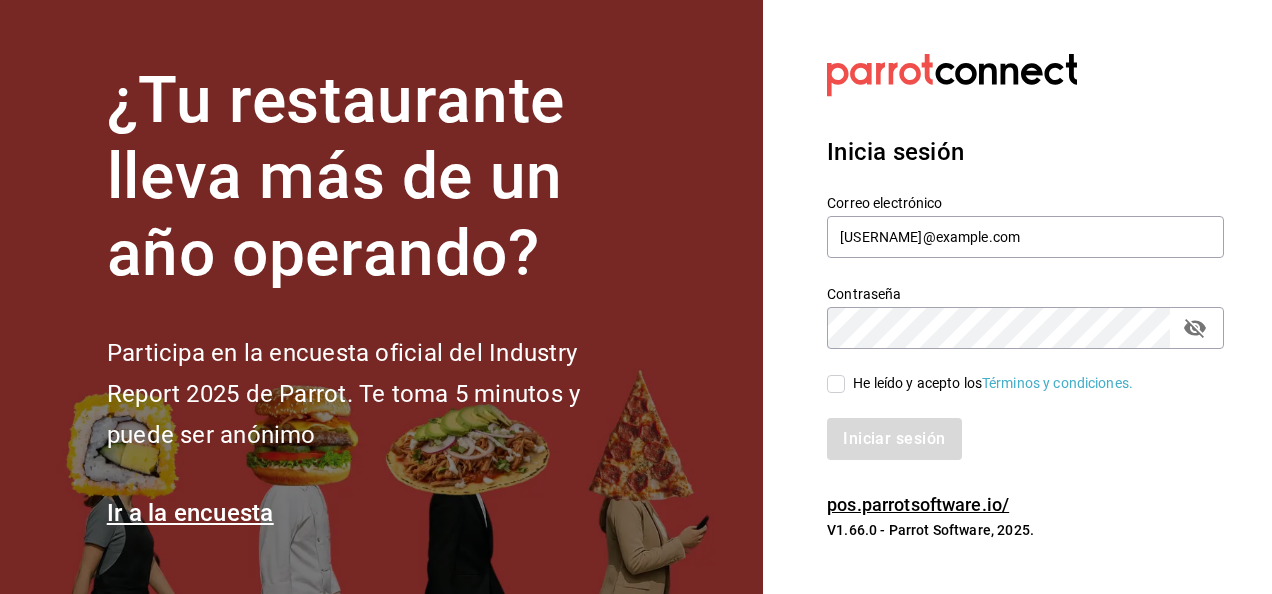checkbox on "true" 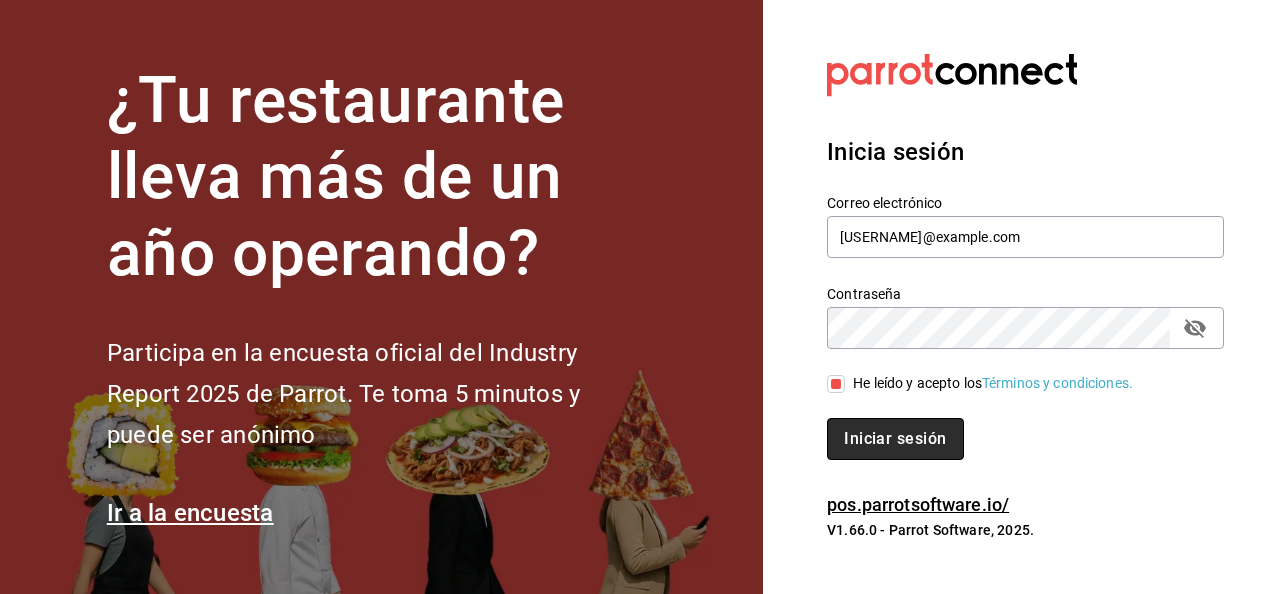 click on "Iniciar sesión" at bounding box center [895, 439] 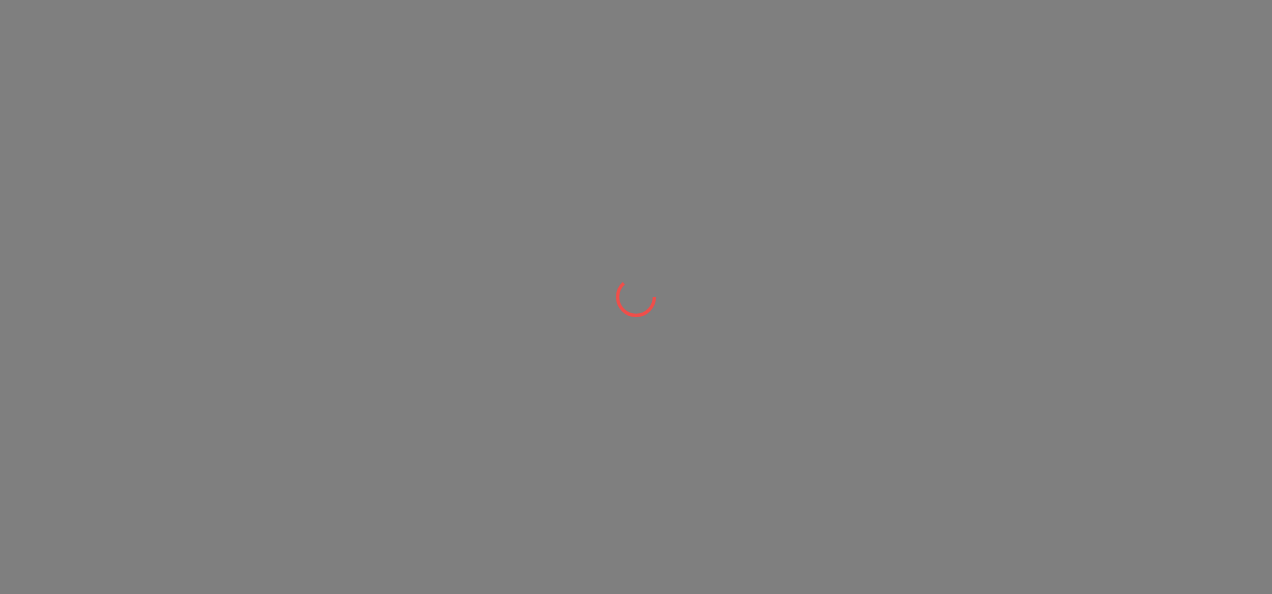scroll, scrollTop: 0, scrollLeft: 0, axis: both 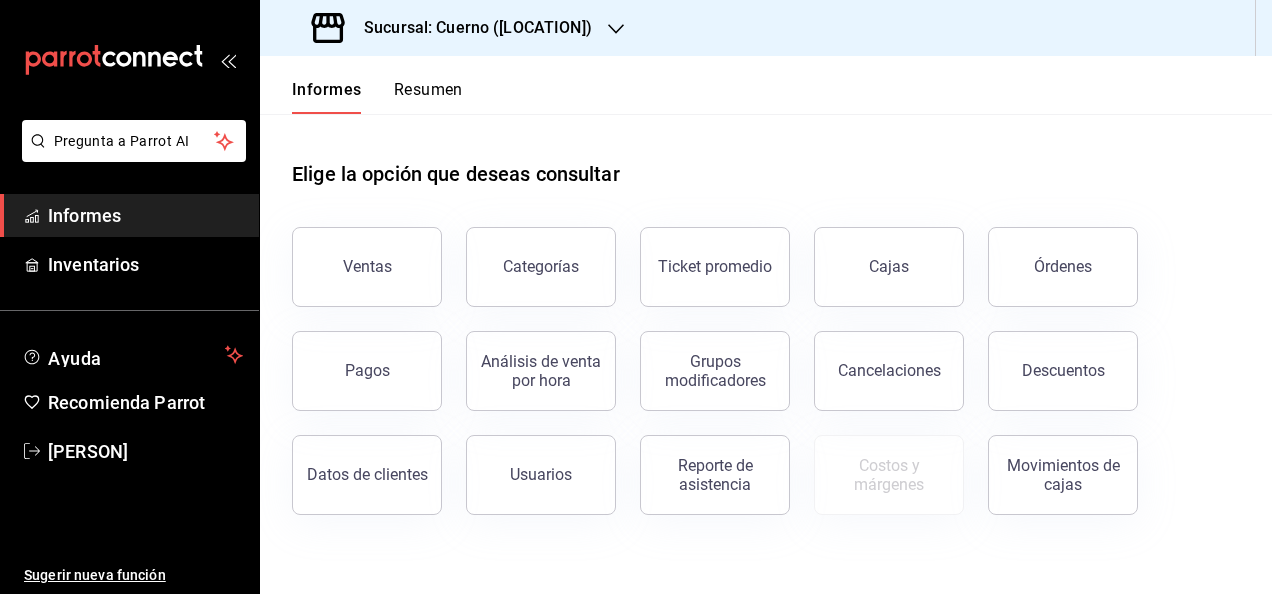 click on "Sucursal: Cuerno ([LOCATION])" at bounding box center [454, 28] 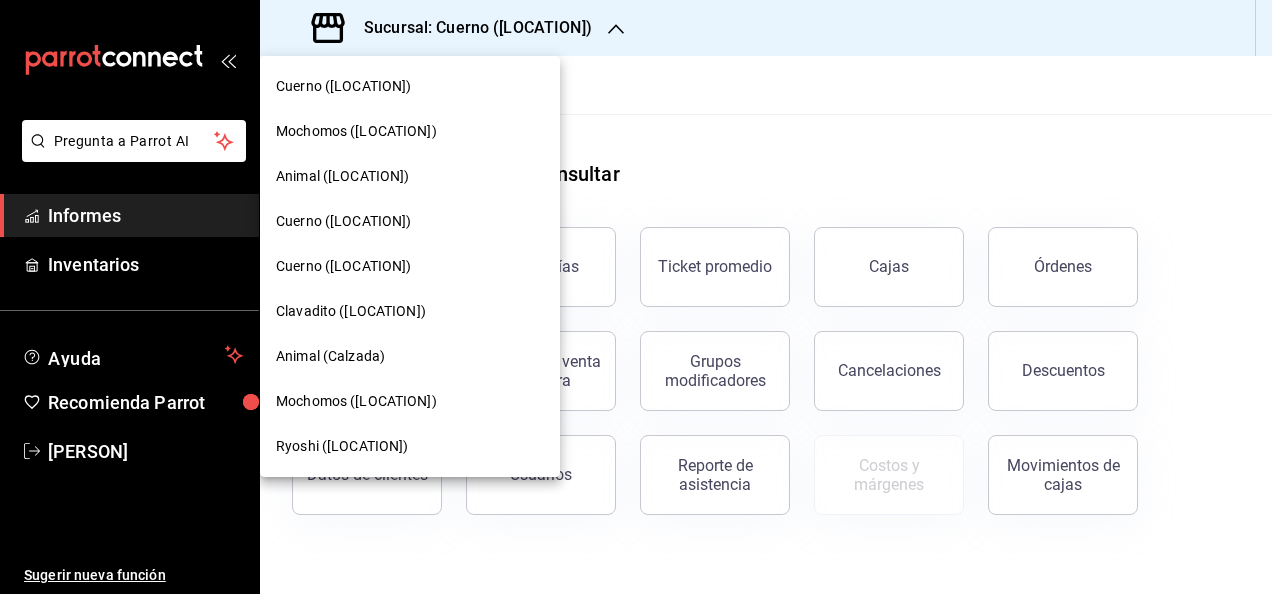 click on "Animal (Calzada)" at bounding box center [330, 356] 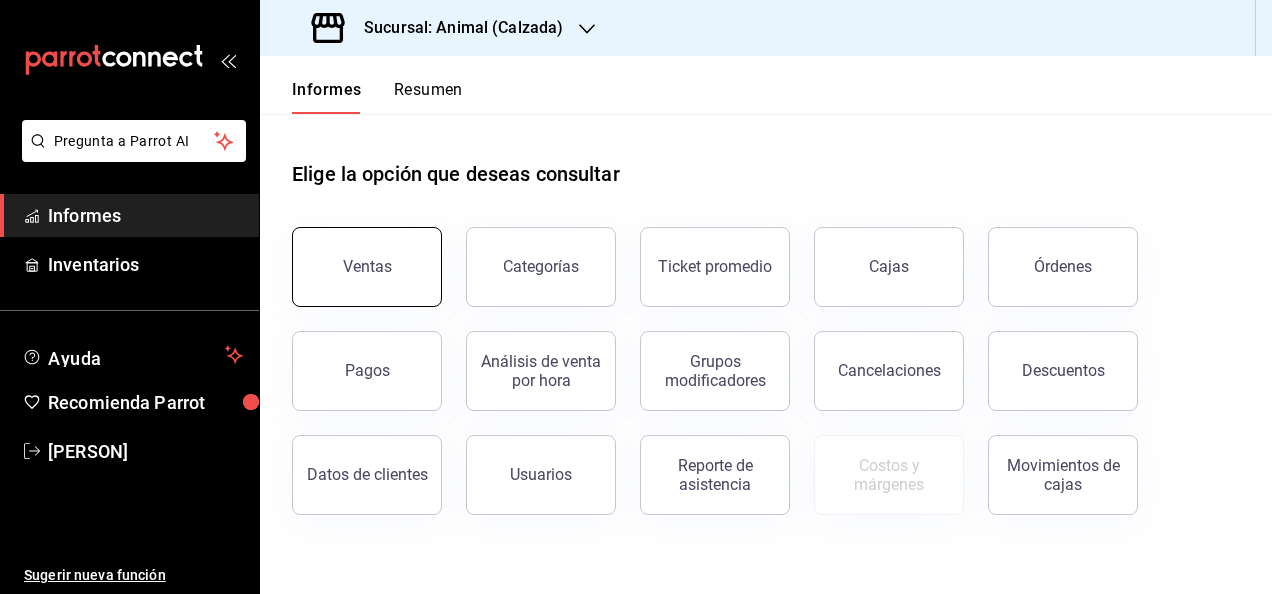 click on "Ventas" at bounding box center [367, 267] 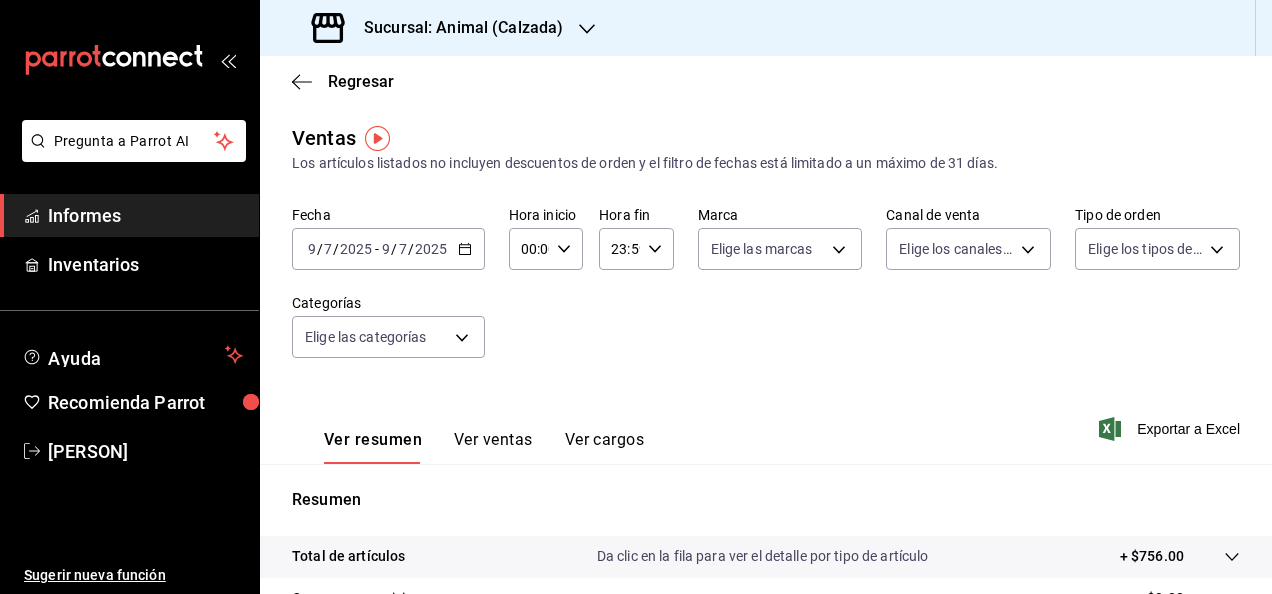 click at bounding box center (465, 249) 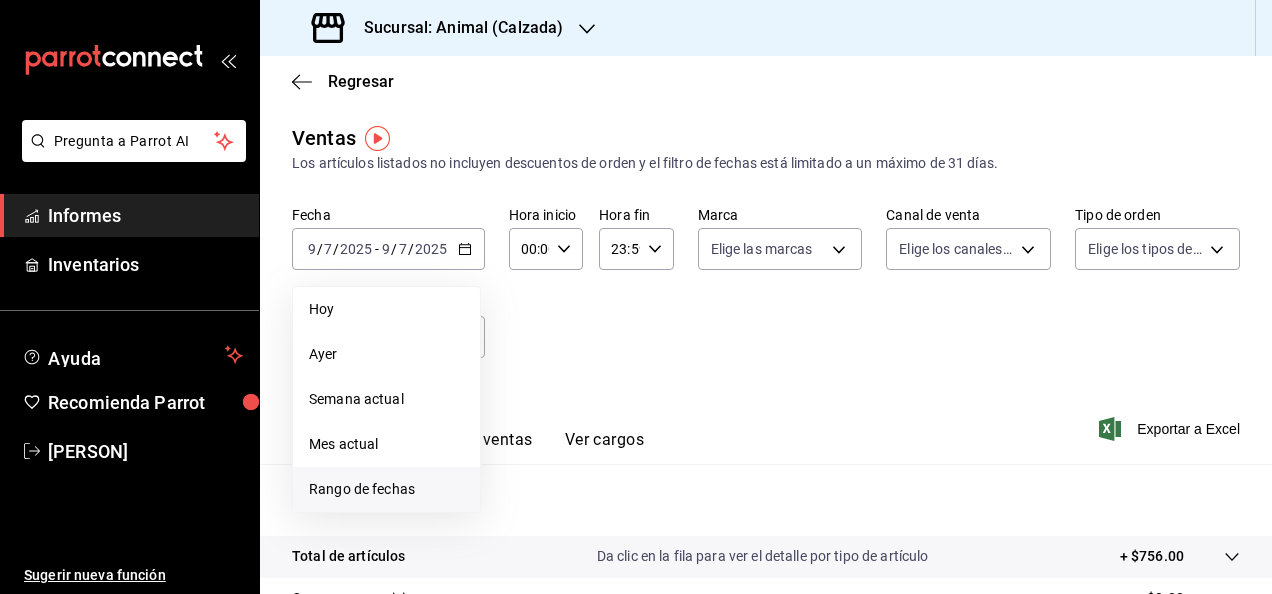 click on "Rango de fechas" at bounding box center [386, 309] 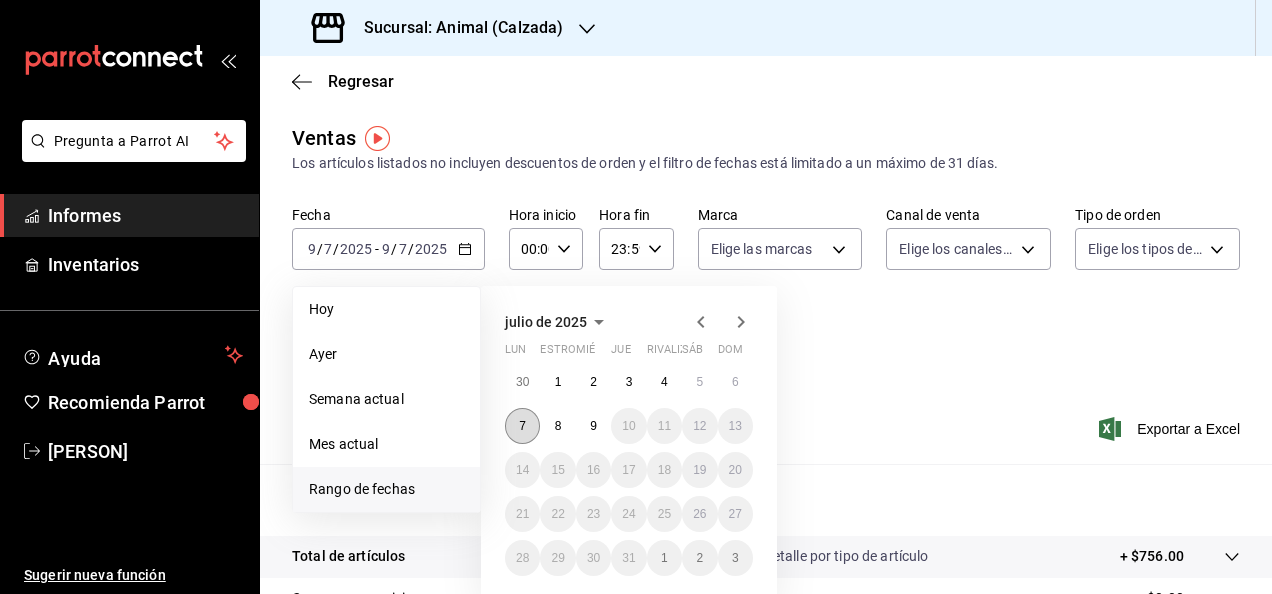 click on "7" at bounding box center [522, 426] 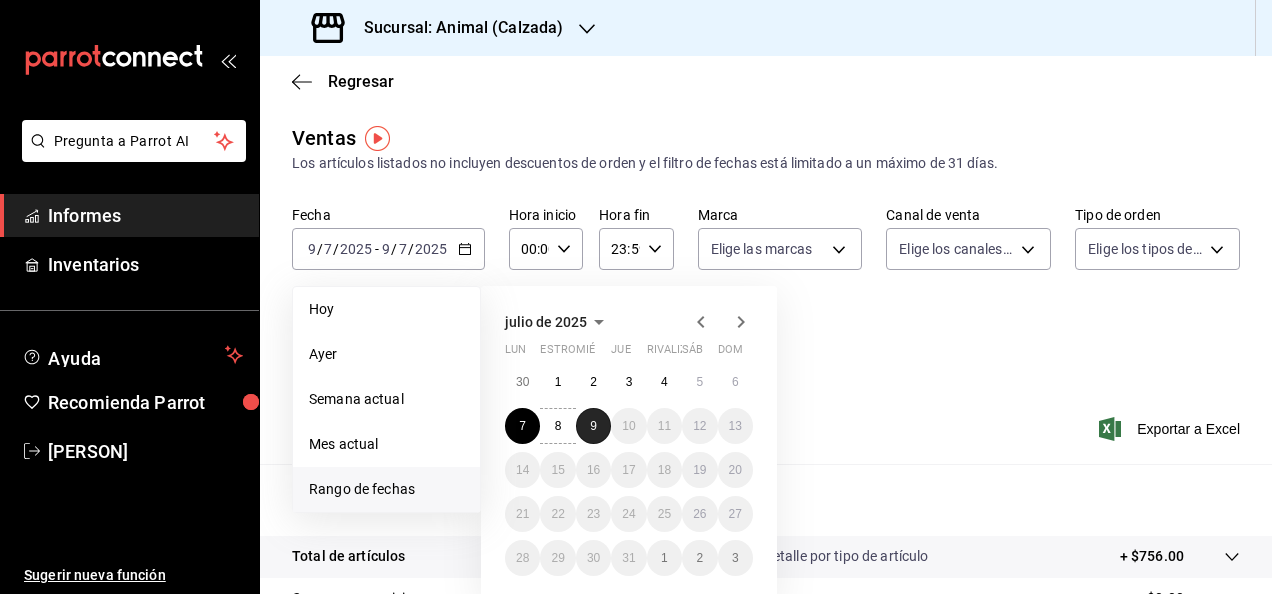 click on "9" at bounding box center (593, 426) 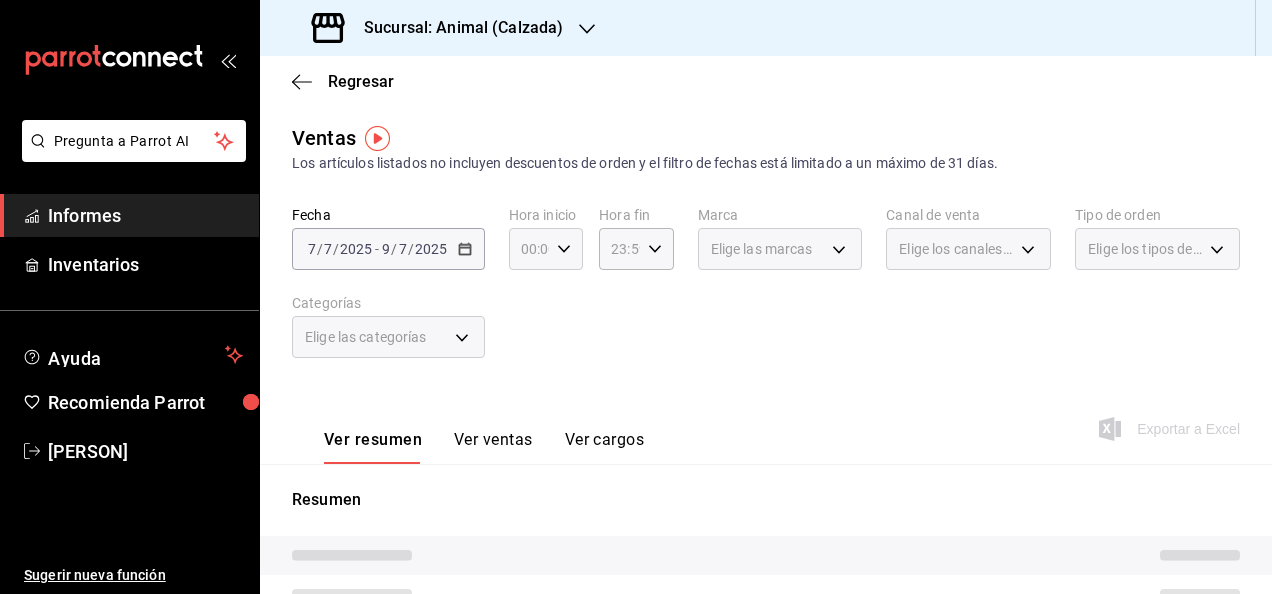 click at bounding box center (564, 248) 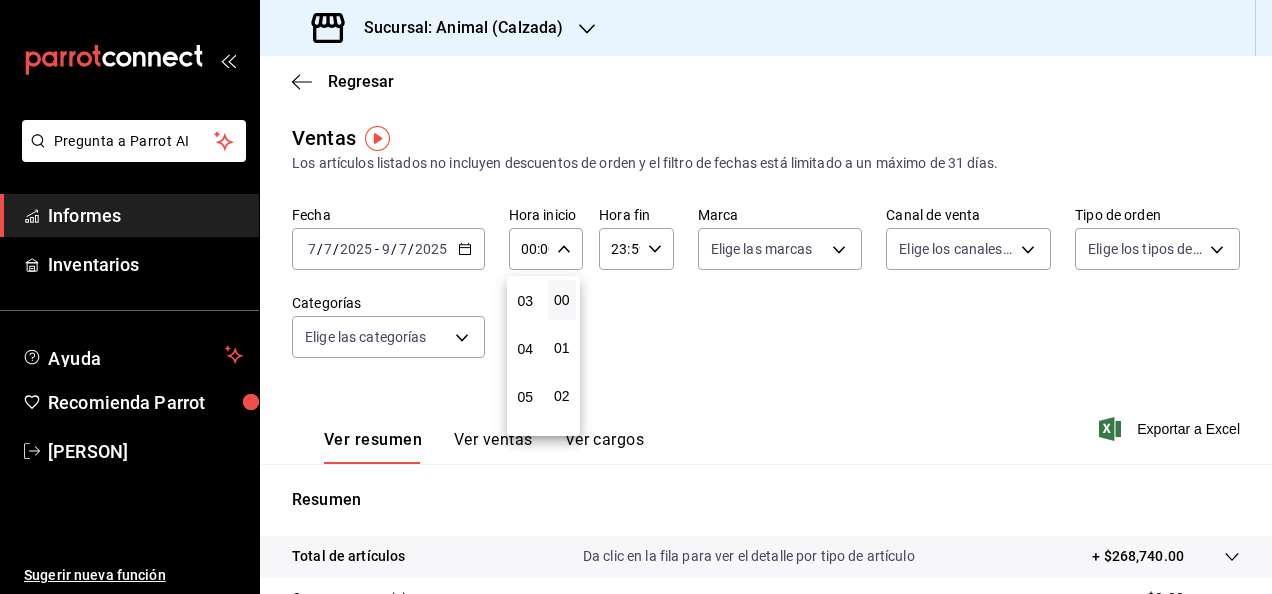 scroll, scrollTop: 144, scrollLeft: 0, axis: vertical 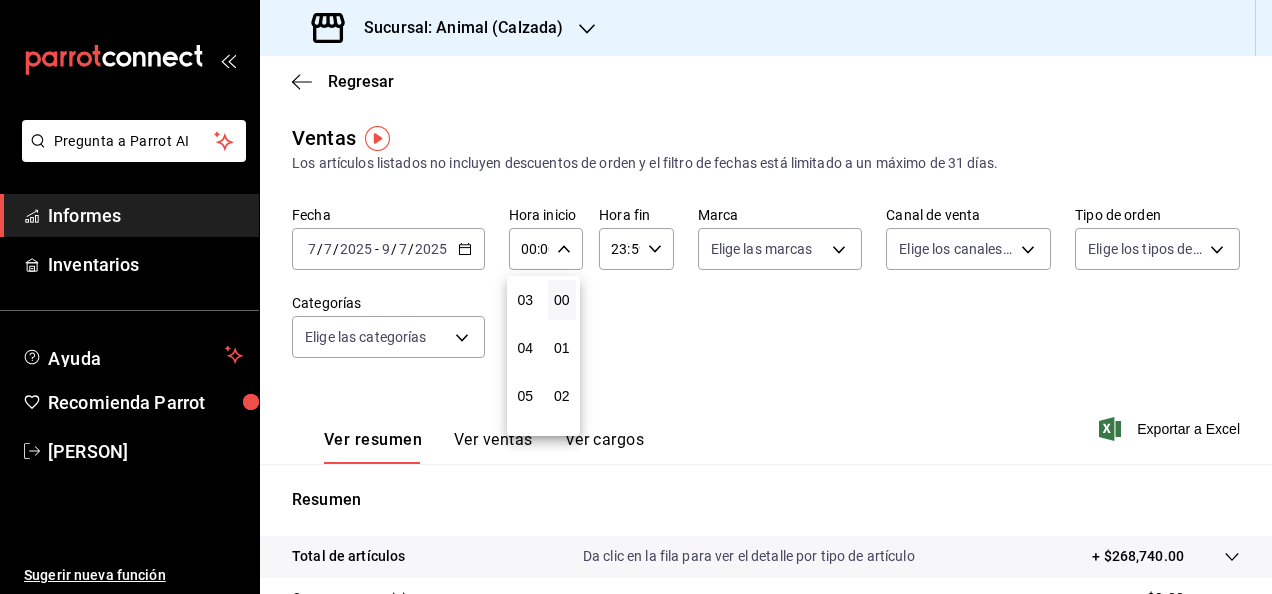 click on "05" at bounding box center (525, 396) 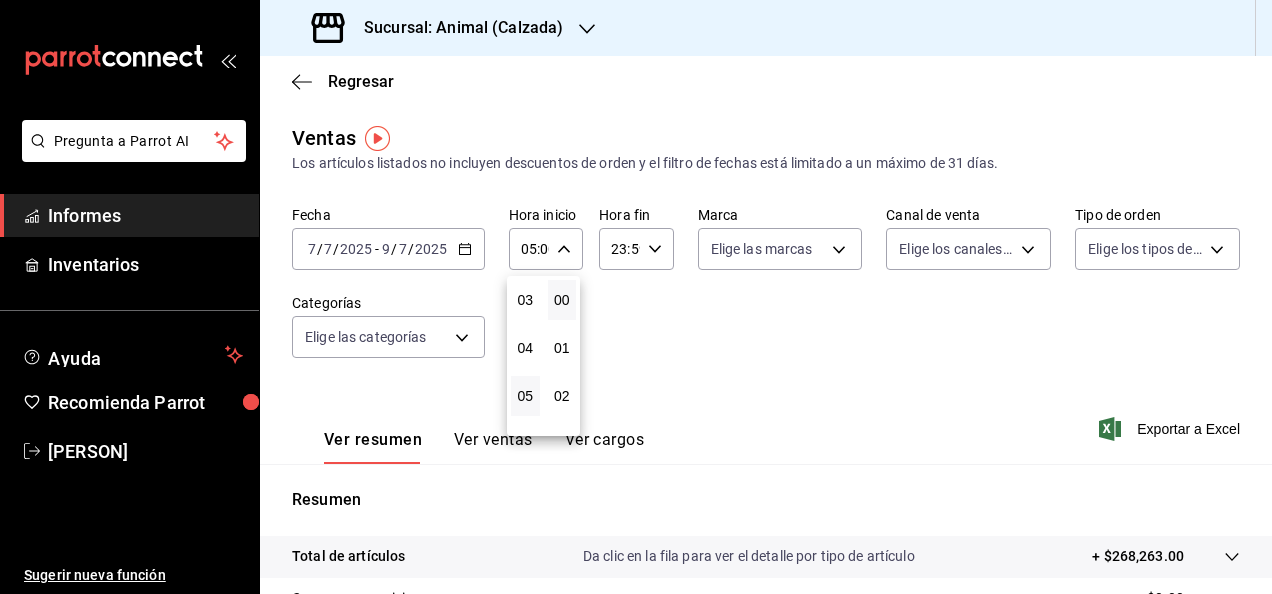 click at bounding box center (636, 297) 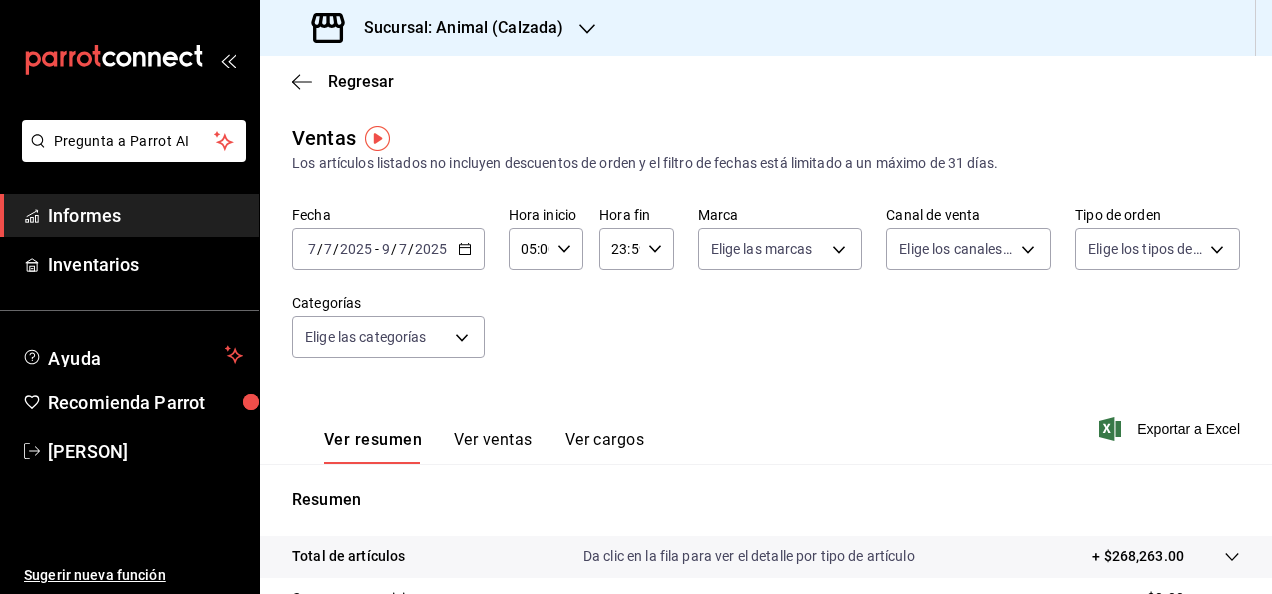 click on "23:59 Hora fin" at bounding box center (636, 249) 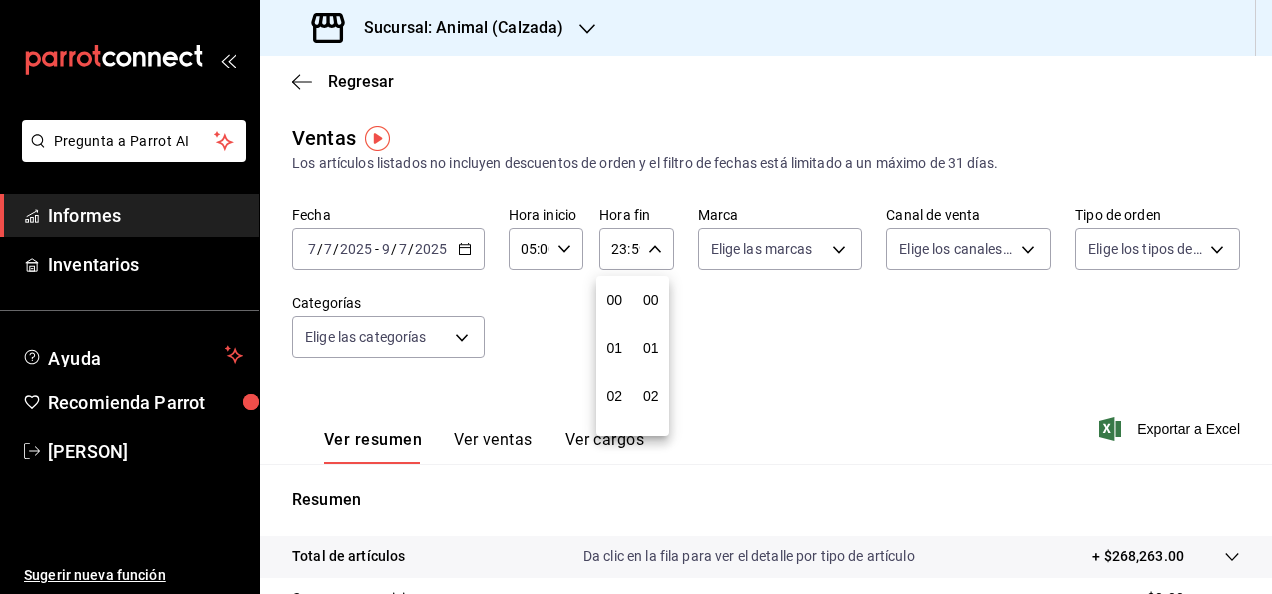scroll, scrollTop: 992, scrollLeft: 0, axis: vertical 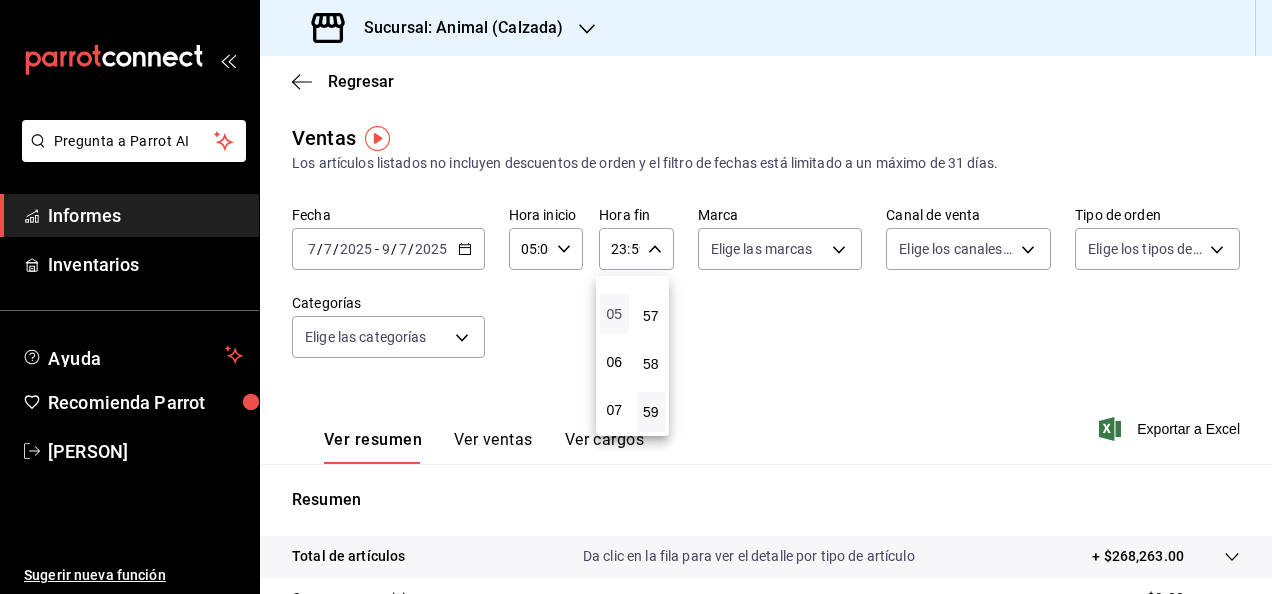 click on "05" at bounding box center [614, 314] 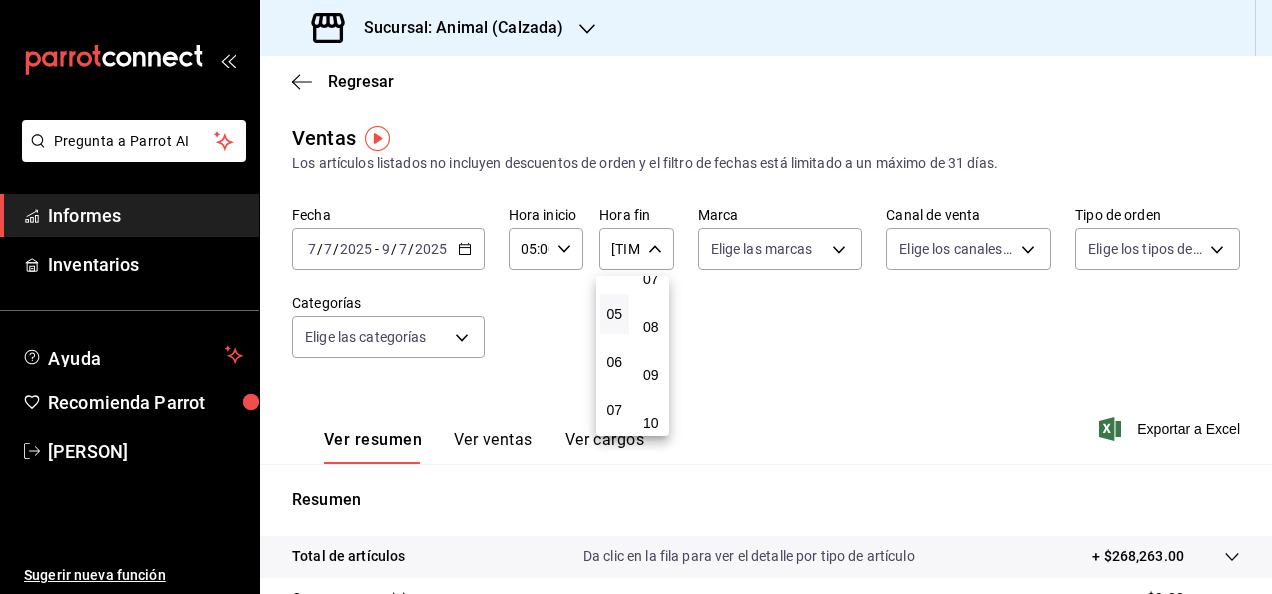 scroll, scrollTop: 0, scrollLeft: 0, axis: both 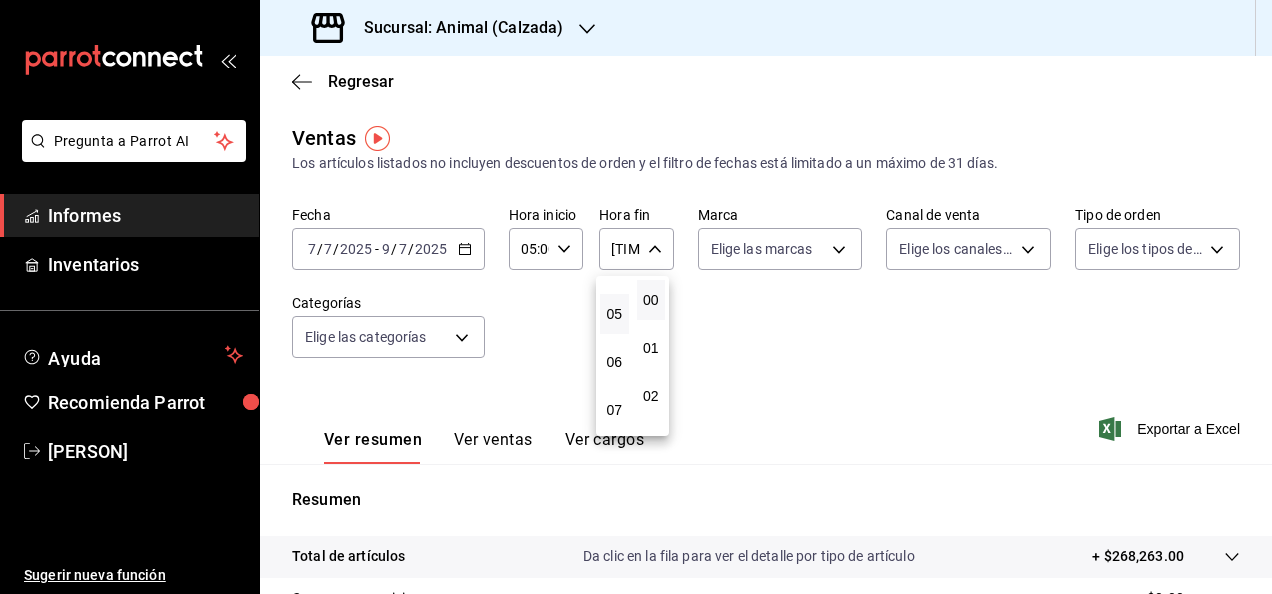 click on "00" at bounding box center (651, 300) 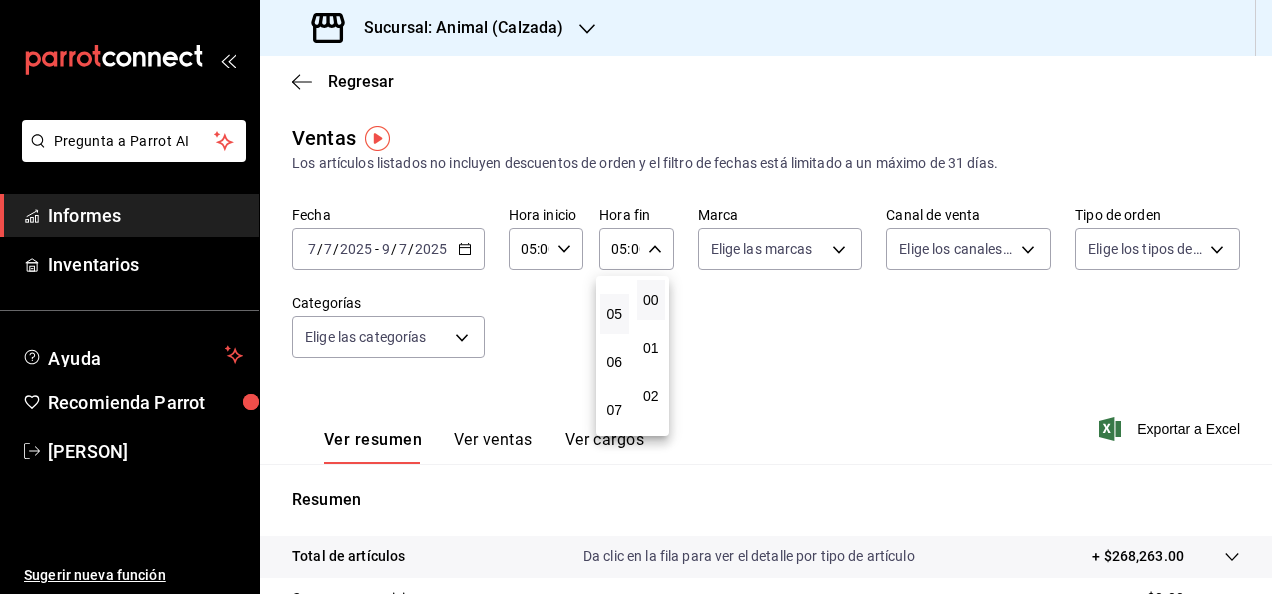 click at bounding box center [636, 297] 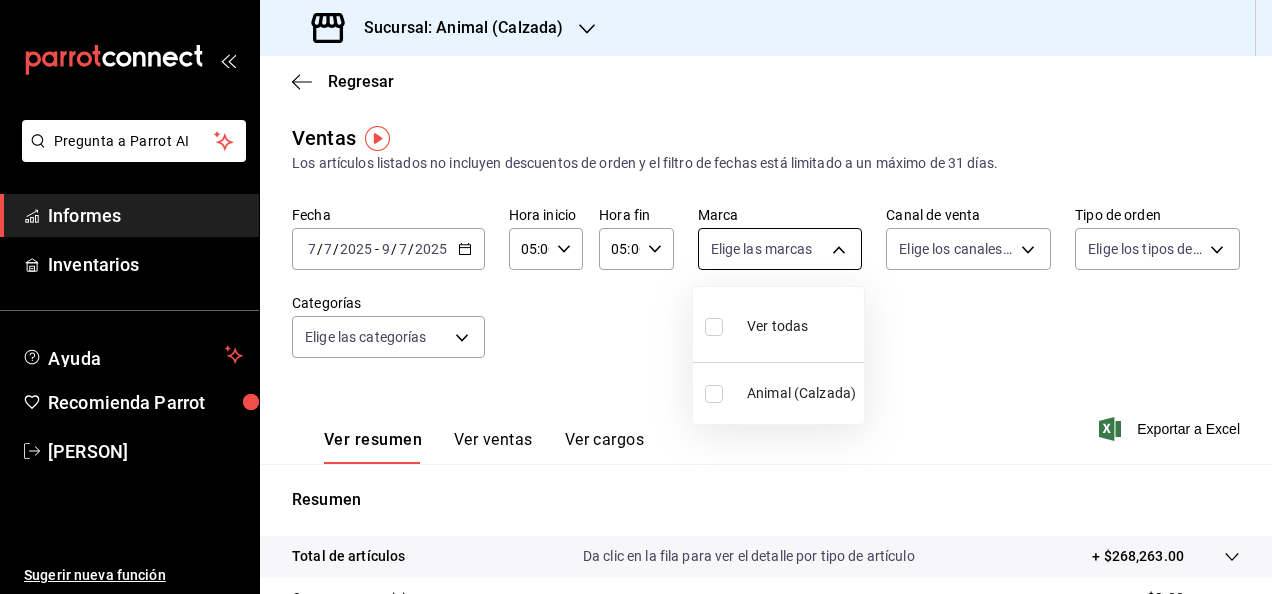 click on "Pregunta a Parrot AI Informes   Inventarios   Ayuda Recomienda Parrot   [PERSON]   Sugerir nueva función   Sucursal: Animal (Calzada) Regresar Ventas Los artículos listados no incluyen descuentos de orden y el filtro de fechas está limitado a un máximo de 31 días. Fecha [DATE] [DATE] - [DATE] [DATE] Hora inicio [TIME] Hora inicio Hora fin [TIME] Hora fin Marca Elige las marcas Canal de venta Elige los canales de venta Tipo de orden Elige los tipos de orden Categorías Elige las categorías Ver resumen Ver ventas Ver cargos Exportar a Excel Resumen Total de artículos Da clic en la fila para ver el detalle por tipo de artículo + $268,263.00 Cargos por servicio + $0.00 Venta bruta = $268,263.00 Descuentos totales - $8,186.00 Certificados de regalo - $7,101.00 Venta total = $252,976.00 Impuestos - $34,893.24 Venta neta = $218,082.76 GANA 1 MES GRATIS EN TU SUSCRIPCIÓN AQUÍ Ver video tutorial Ir a video Pregunta a Parrot AI Informes   Inventarios   Ayuda" at bounding box center [636, 297] 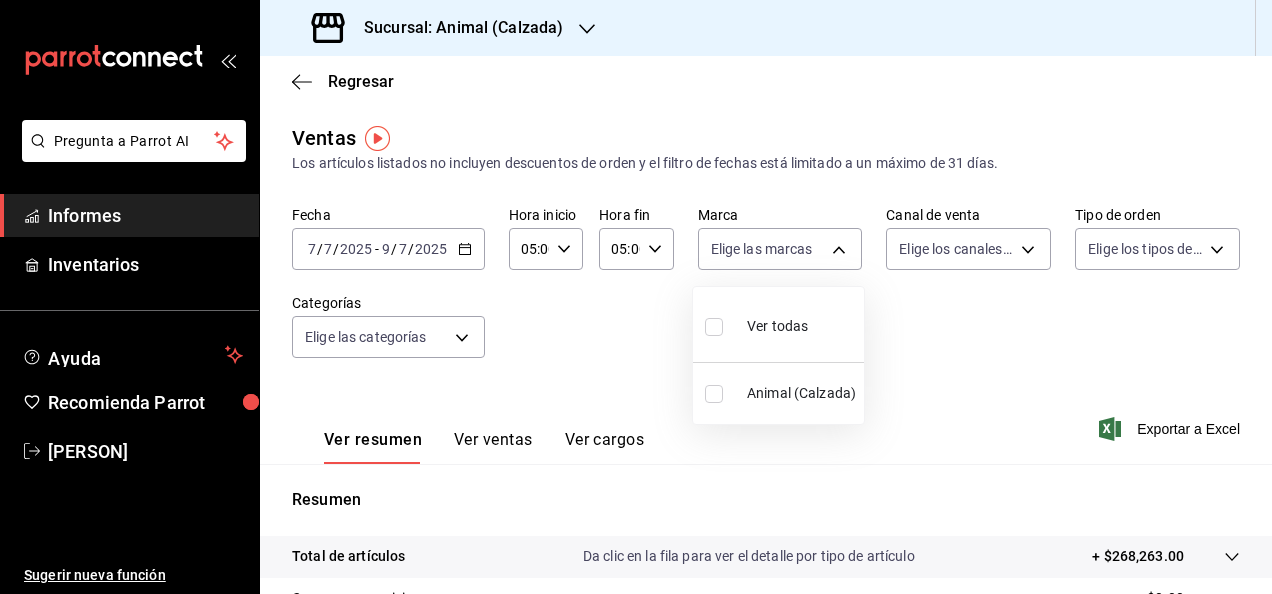 click on "Ver todas" at bounding box center [777, 326] 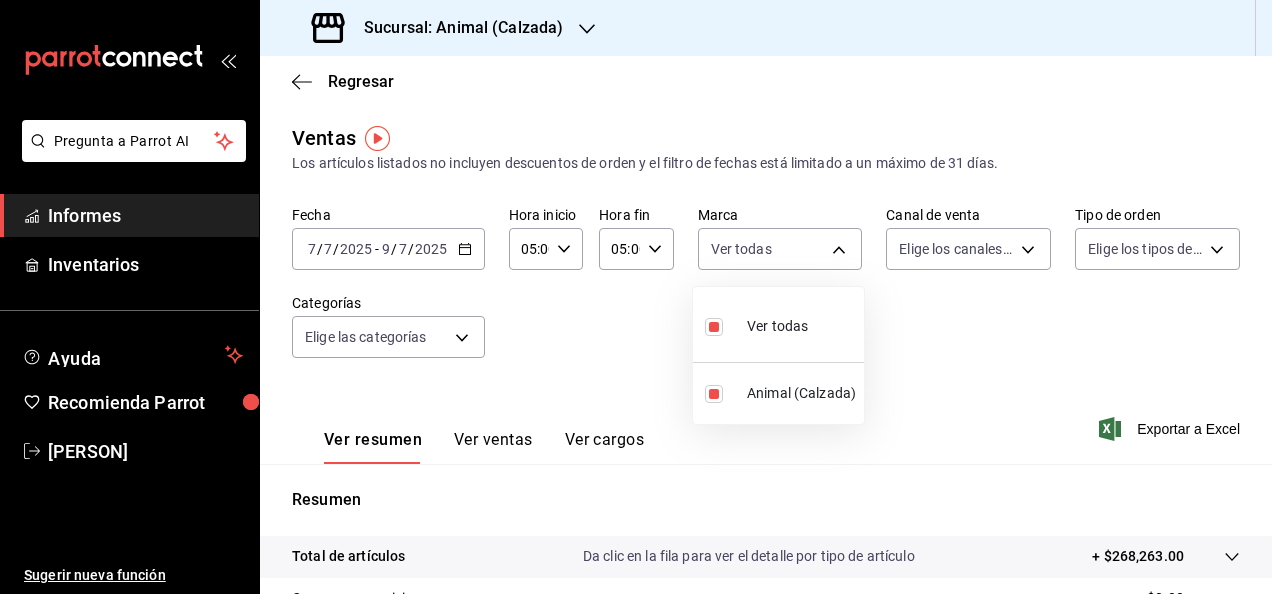 click at bounding box center [636, 297] 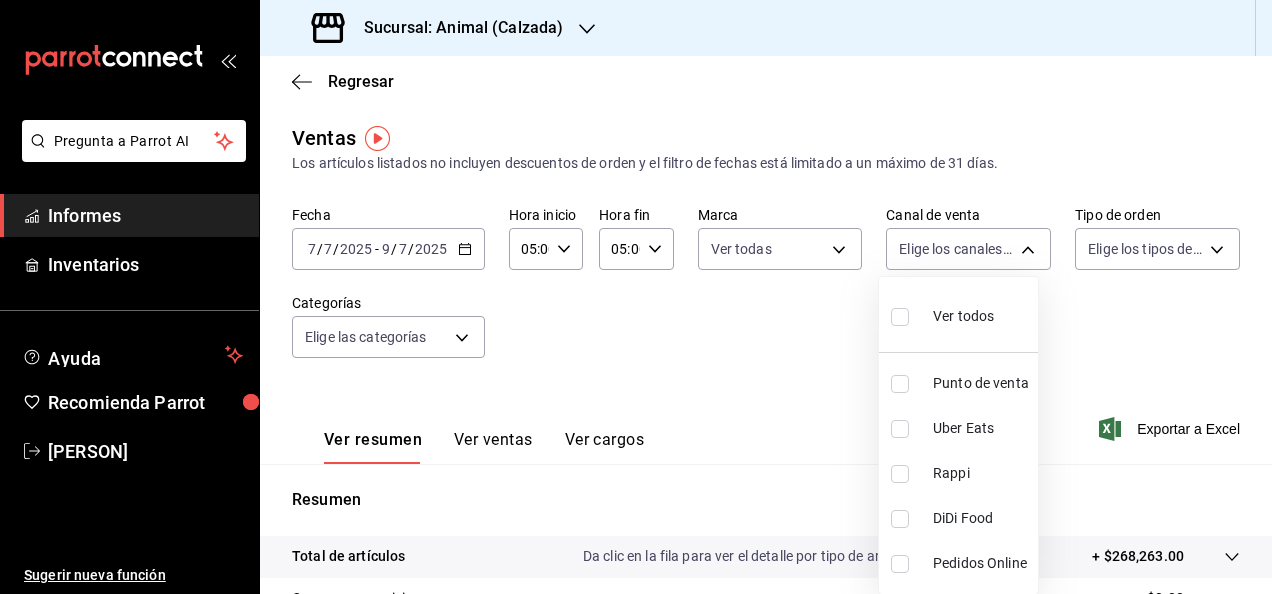 click on "Pregunta a Parrot AI Informes   Inventarios   Ayuda Recomienda Parrot   [PERSON]   Sugerir nueva función   Sucursal: Animal (Calzada) Regresar Ventas Los artículos listados no incluyen descuentos de orden y el filtro de fechas está limitado a un máximo de 31 días. Fecha [DATE] [DATE] - [DATE] [DATE] Hora inicio [TIME] Hora inicio Hora fin [TIME] Hora fin Marca Ver todas [UUID] Canal de venta Elige los canales de venta Tipo de orden Elige los tipos de orden Categorías Elige las categorías Ver resumen Ver ventas Ver cargos Exportar a Excel Resumen Total de artículos Da clic en la fila para ver el detalle por tipo de artículo + $268,263.00 Cargos por servicio + $0.00 Venta bruta = $268,263.00 Descuentos totales - $8,186.00 Certificados de regalo - $7,101.00 Venta total = $252,976.00 Impuestos - $34,893.24 Venta neta = $218,082.76 GANA 1 MES GRATIS EN TU SUSCRIPCIÓN AQUÍ Ver video tutorial Ir a video Pregunta a Parrot AI Informes   Inventarios   Ayuda" at bounding box center [636, 297] 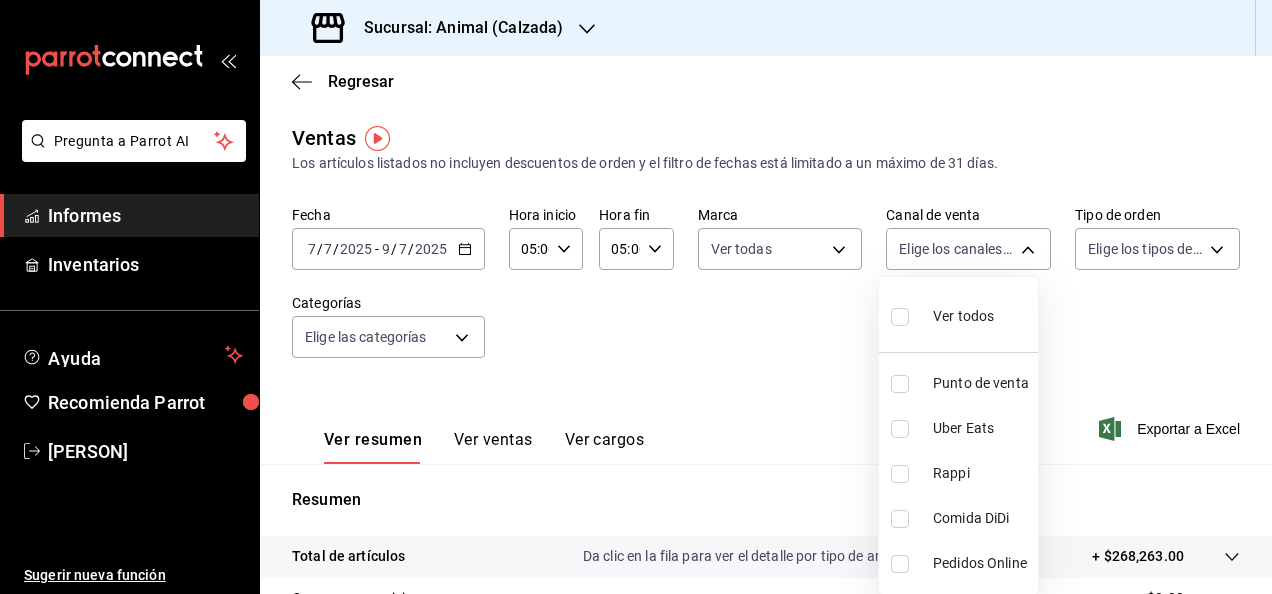 click on "Ver todos" at bounding box center (942, 314) 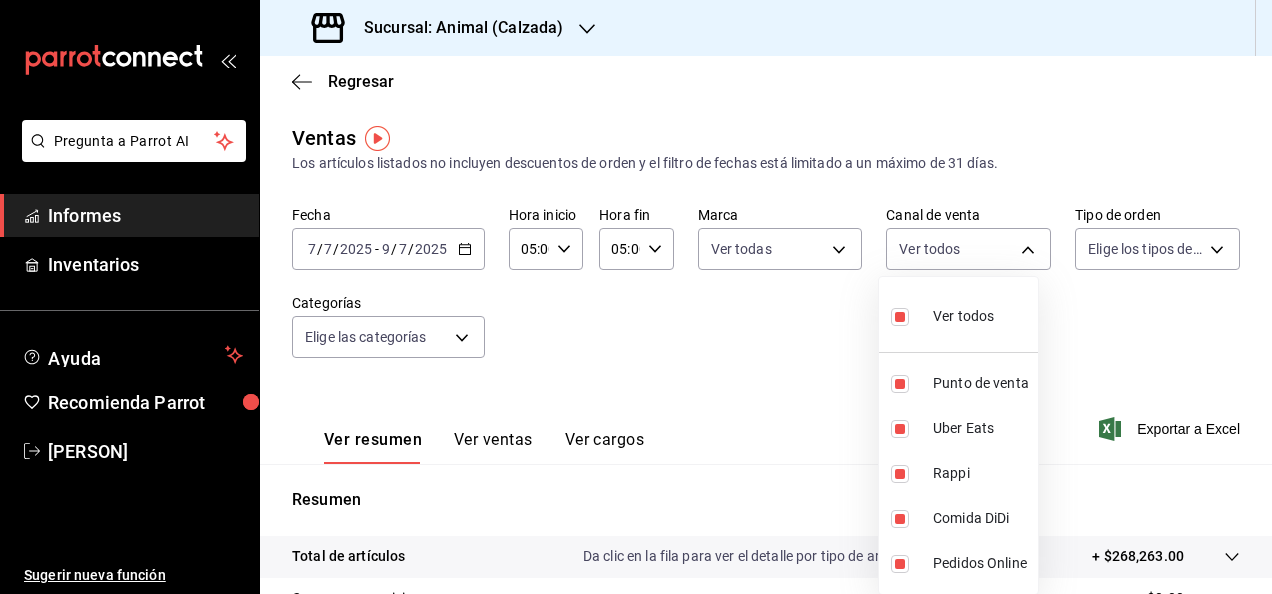click at bounding box center (636, 297) 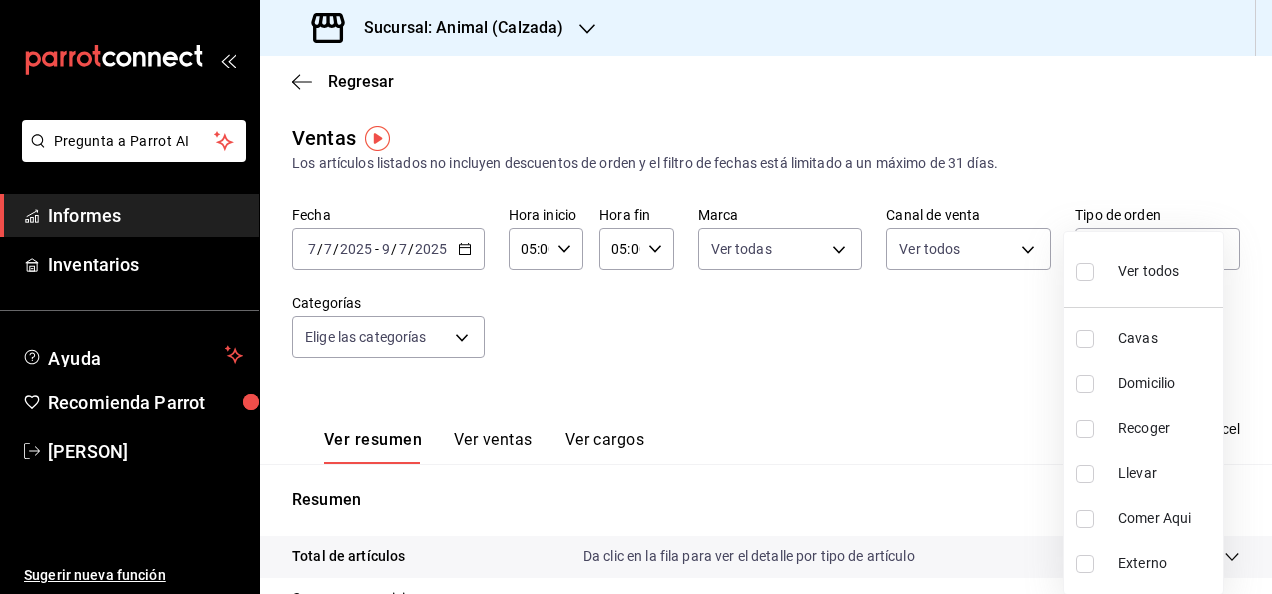 click on "Pregunta a Parrot AI Informes   Inventarios   Ayuda Recomienda Parrot   [PERSON]   Sugerir nueva función   Sucursal: Animal (Calzada) Regresar Ventas Los artículos listados no incluyen descuentos de orden y el filtro de fechas está limitado a un máximo de 31 días. Fecha [DATE] [DATE] - [DATE] [DATE] Hora inicio [TIME] Hora inicio Hora fin [TIME] Hora fin Marca Ver todas [UUID] Canal de venta Ver todos PARROT,UBER_EATS,RAPPI,DIDI_FOOD,ONLINE Tipo de orden Elige los tipos de orden Categorías Elige las categorías Ver resumen Ver ventas Ver cargos Exportar a Excel Resumen Total de artículos Da clic en la fila para ver el detalle por tipo de artículo + $268,263.00 Cargos por servicio + $0.00 Venta bruta = $268,263.00 Descuentos totales - $8,186.00 Certificados de regalo - $7,101.00 Venta total = $252,976.00 Impuestos - $34,893.24 Venta neta = $218,082.76 GANA 1 MES GRATIS EN TU SUSCRIPCIÓN AQUÍ Ver video tutorial Ir a video Pregunta a Parrot AI Informes" at bounding box center [636, 297] 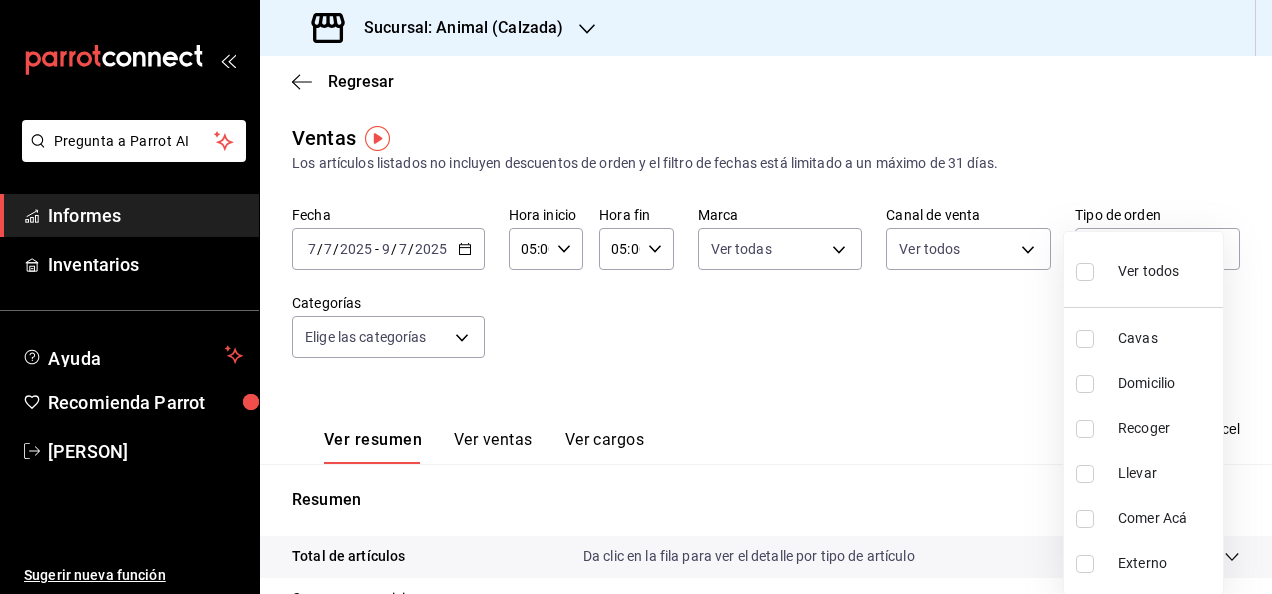 click on "Ver todos" at bounding box center (1148, 271) 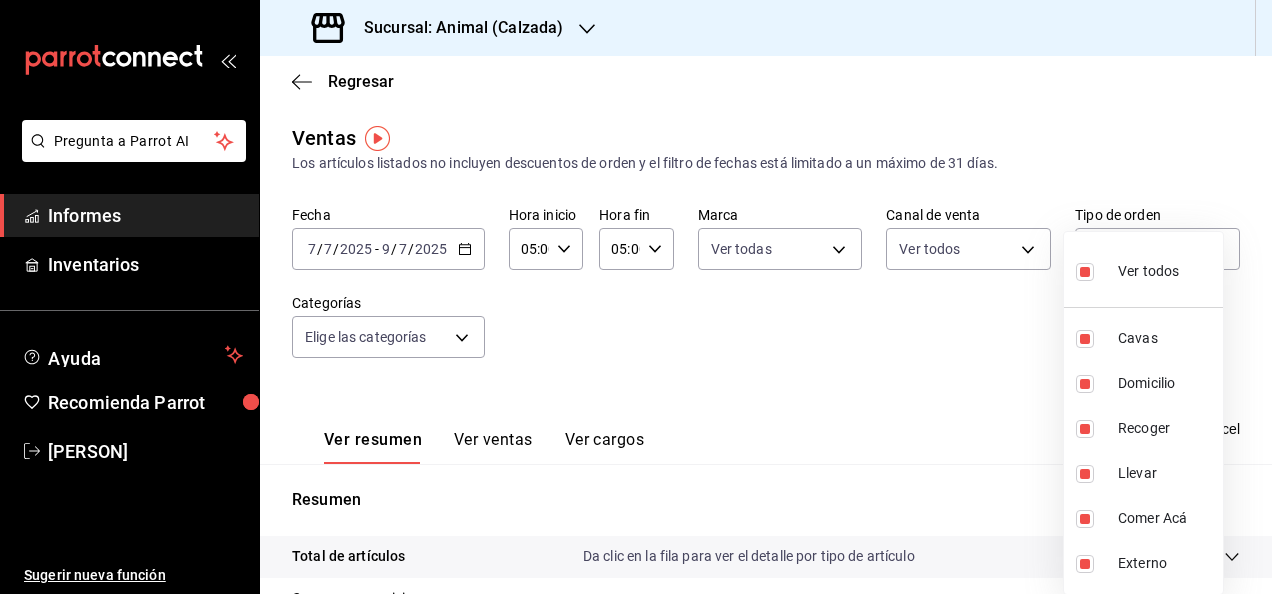 click at bounding box center [636, 297] 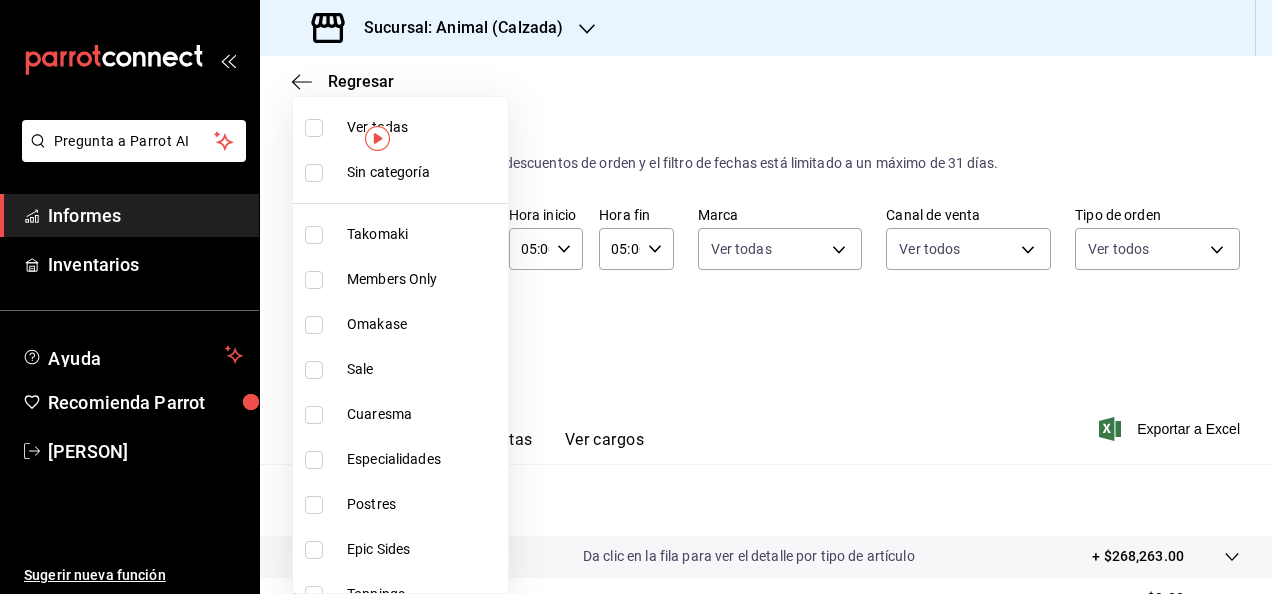 click on "Pregunta a Parrot AI Informes   Inventarios   Ayuda Recomienda Parrot   [PERSON]   Sugerir nueva función   Sucursal: Animal (Calzada) Regresar Ventas Los artículos listados no incluyen descuentos de orden y el filtro de fechas está limitado a un máximo de 31 días. Fecha [DATE] [DATE] - [DATE] [DATE] Hora inicio [TIME] Hora inicio Hora fin [TIME] Hora fin Marca Ver todas [UUID] Canal de venta Ver todos PARROT,UBER_EATS,RAPPI,DIDI_FOOD,ONLINE Tipo de orden Ver todos [UUID],[UUID],[UUID],[UUID],[UUID],EXTERNAL Categorías Elige las categorías Ver resumen Ver ventas Ver cargos Exportar a Excel Resumen Total de artículos Da clic en la fila para ver el detalle por tipo de artículo + $268,263.00 Cargos por servicio + $0.00 Venta bruta = $268,263.00 Descuentos totales - $8,186.00 Certificados de regalo" at bounding box center [636, 297] 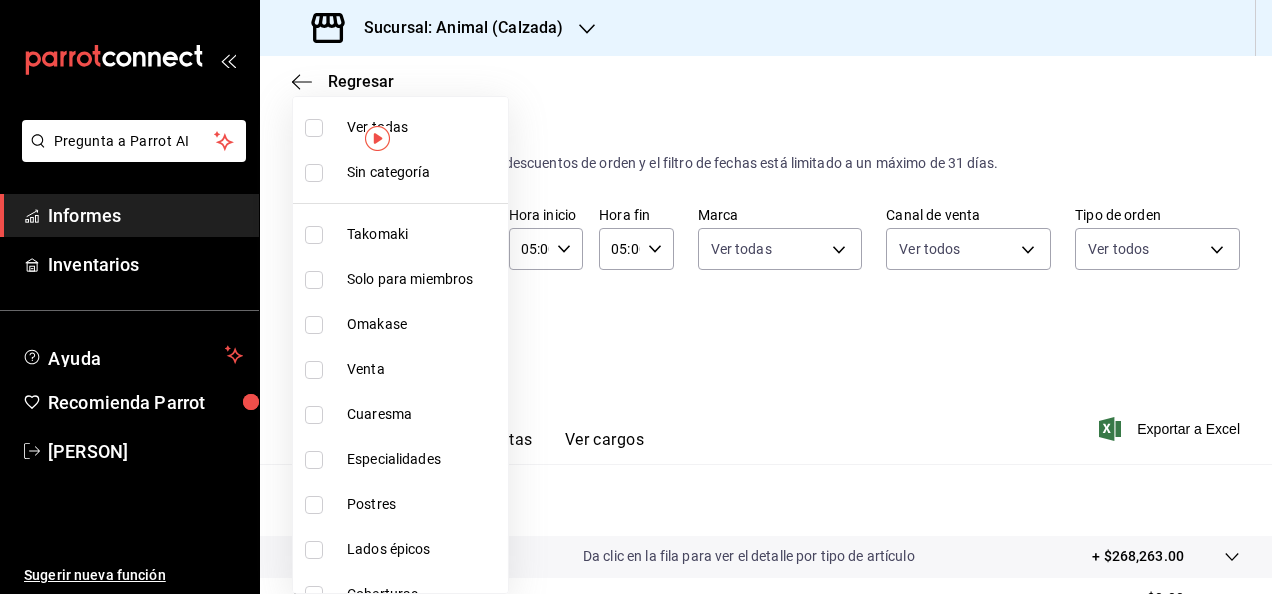 click on "Ver todas" at bounding box center [423, 127] 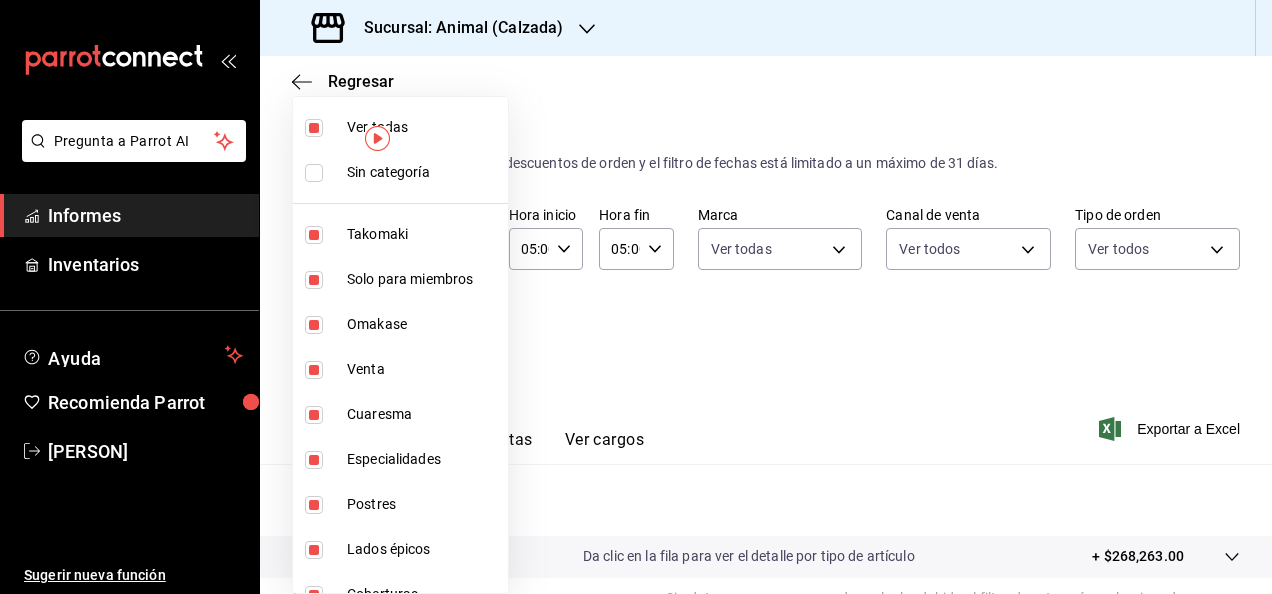 click at bounding box center (636, 297) 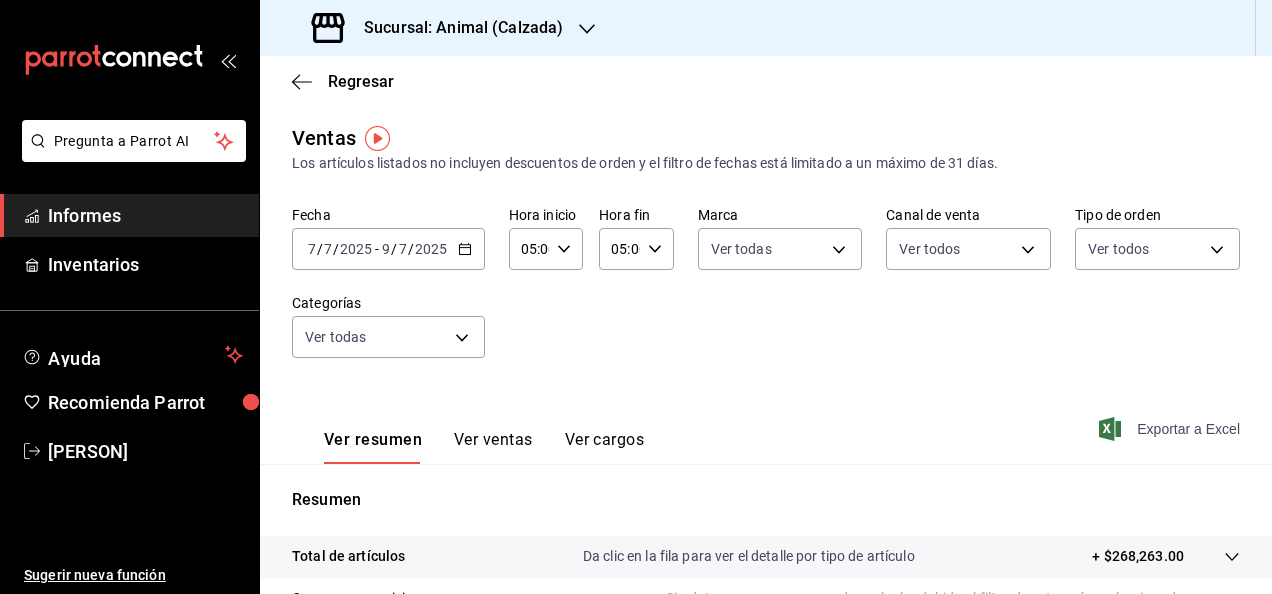 click on "Exportar a Excel" at bounding box center (1188, 429) 